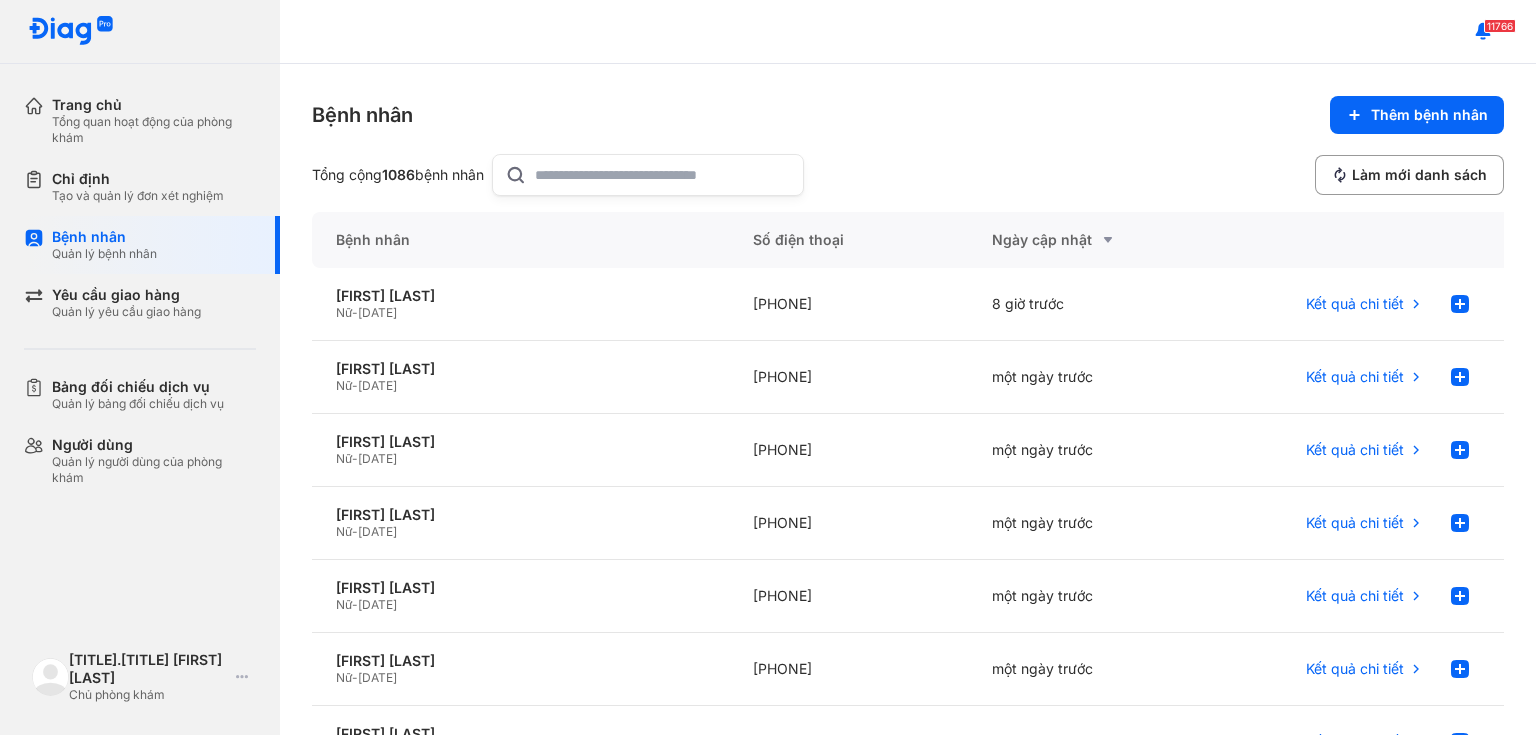 scroll, scrollTop: 0, scrollLeft: 0, axis: both 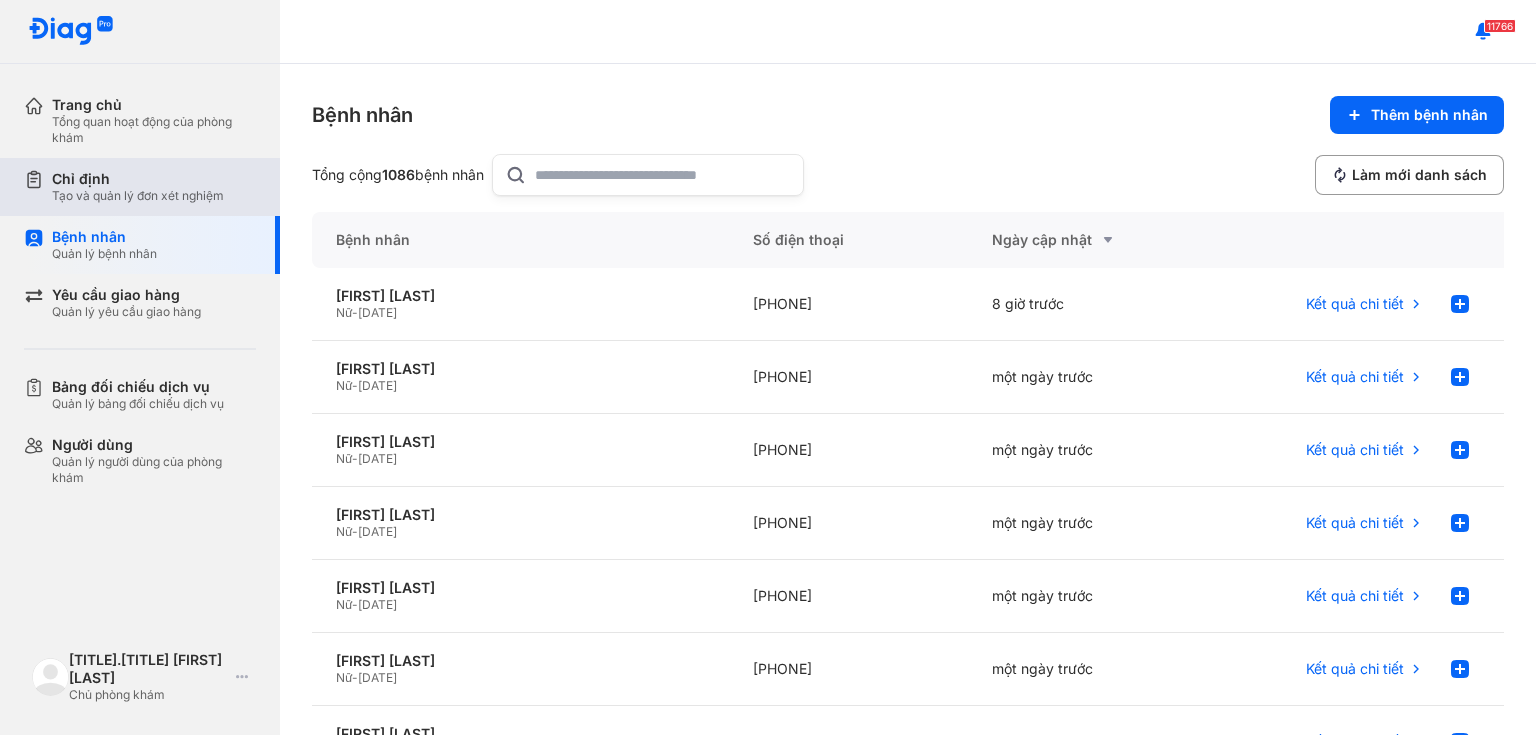 click on "Chỉ định" at bounding box center (138, 179) 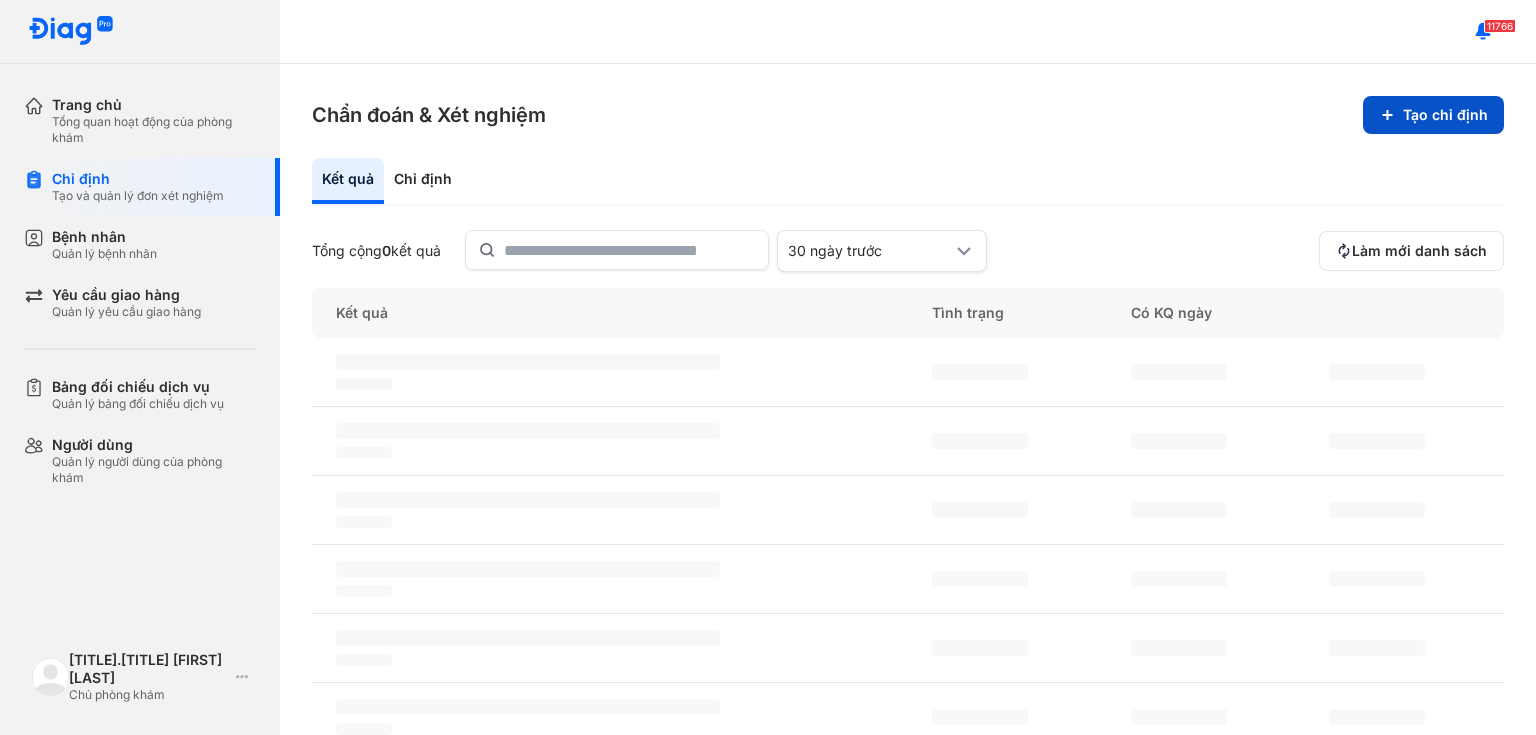 click on "Tạo chỉ định" at bounding box center [1433, 115] 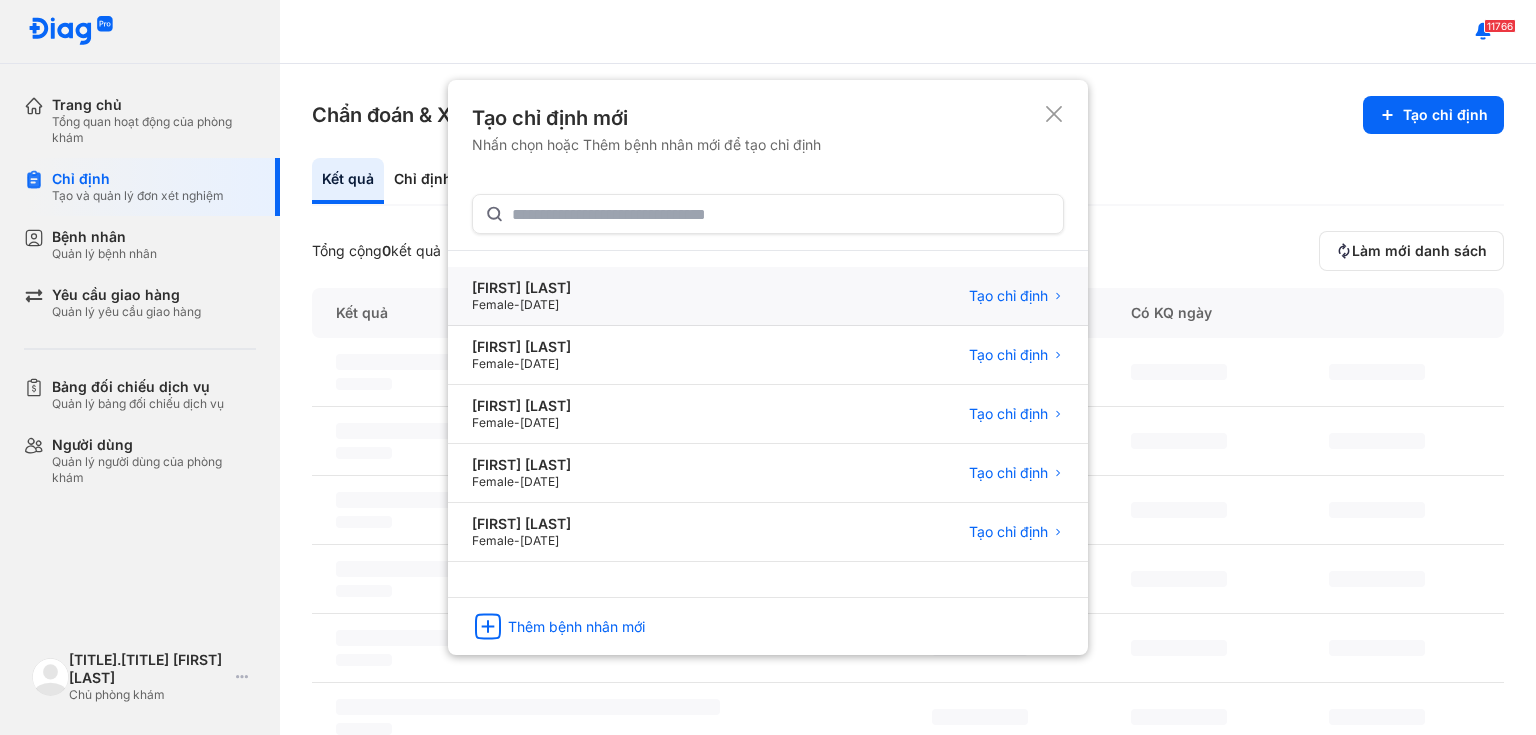 click on "TRƯƠNG THỊ LOAN Female  -  20/09/1990 Tạo chỉ định" 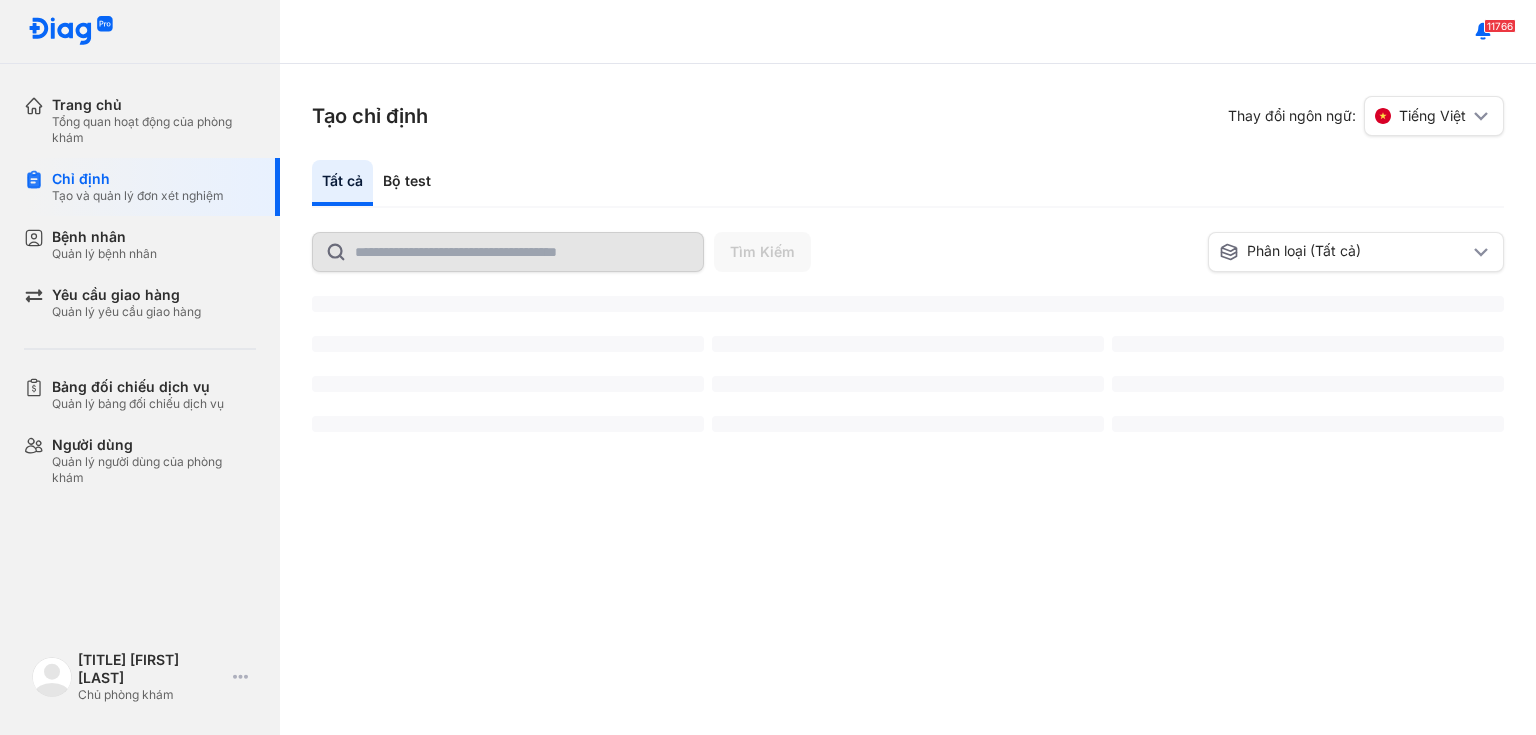 scroll, scrollTop: 0, scrollLeft: 0, axis: both 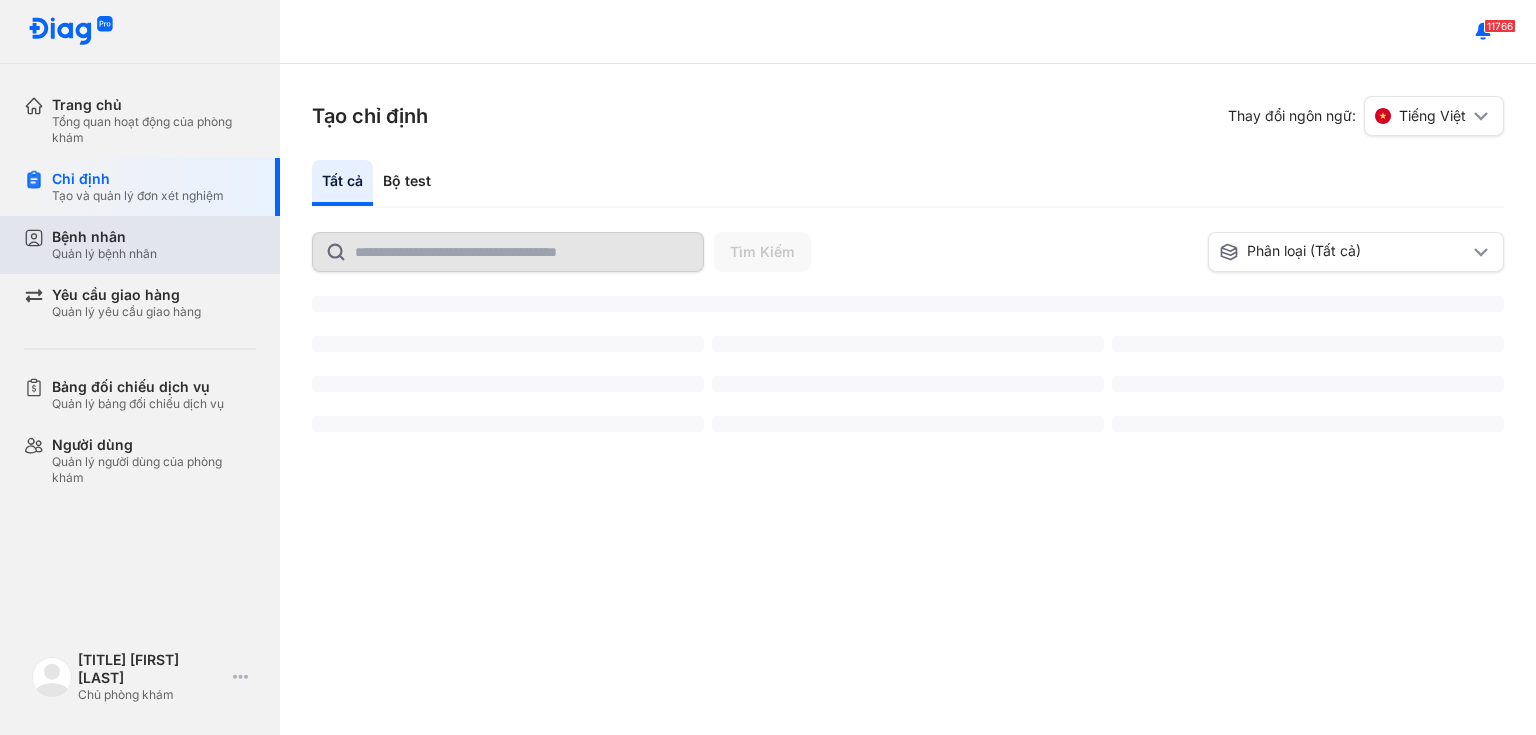 click on "Bệnh nhân" at bounding box center (104, 237) 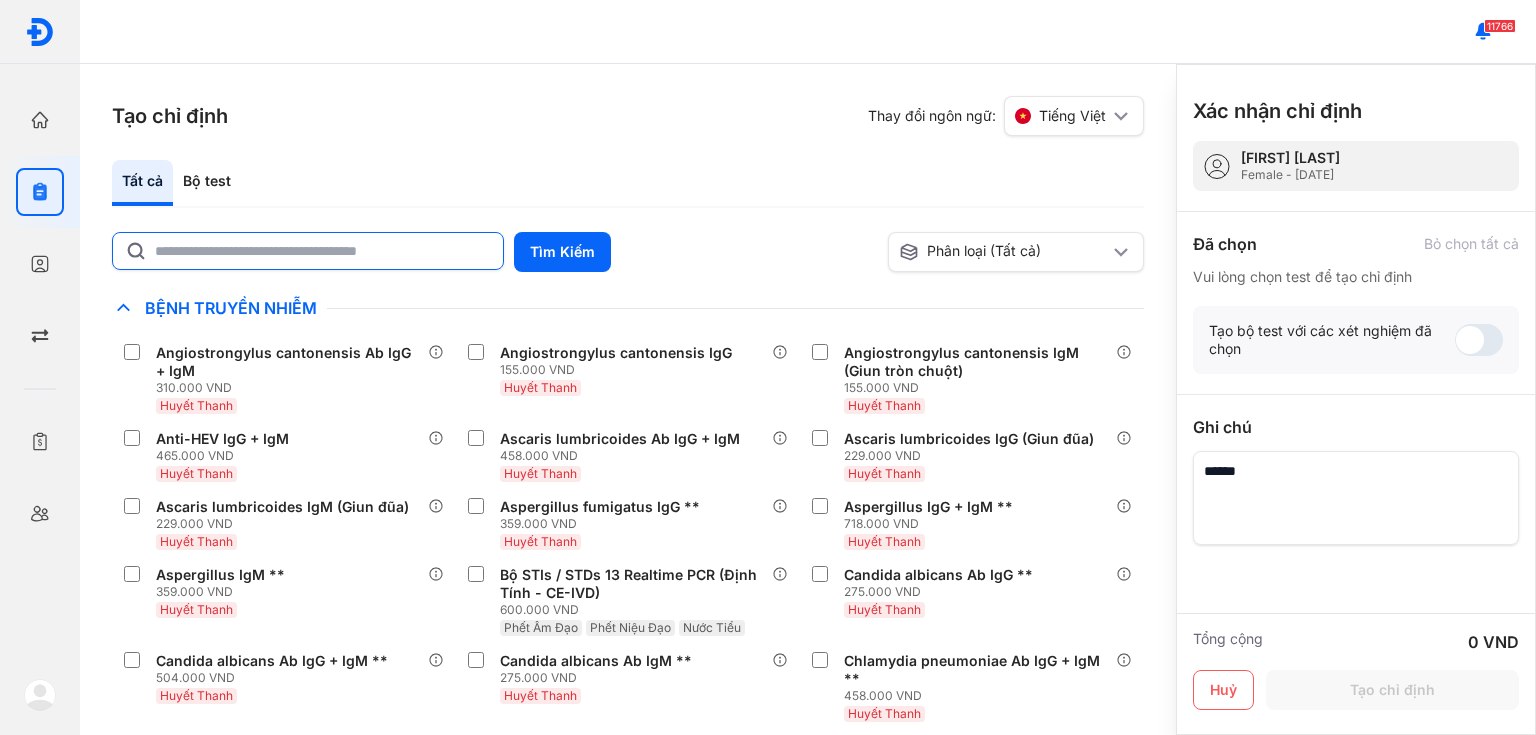 click 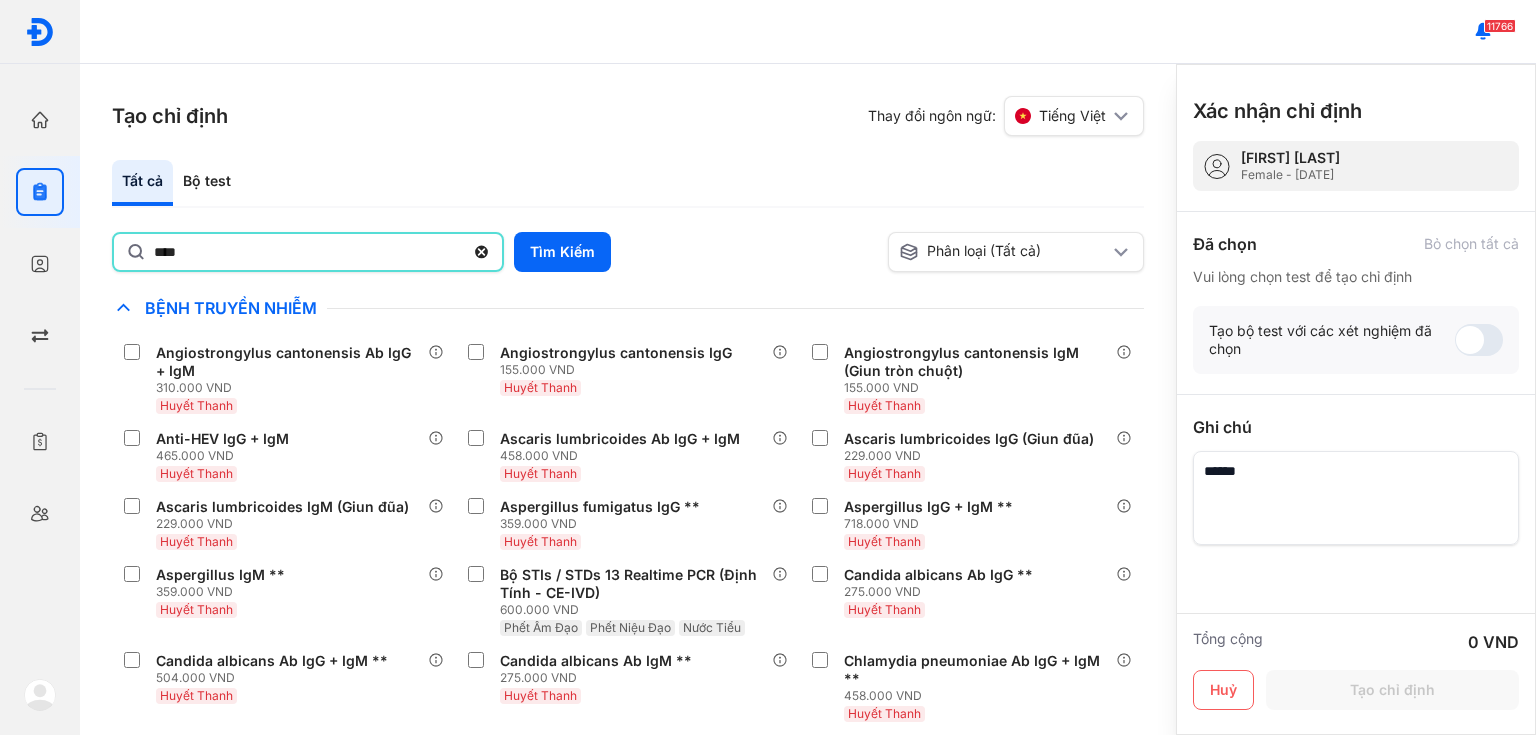type on "****" 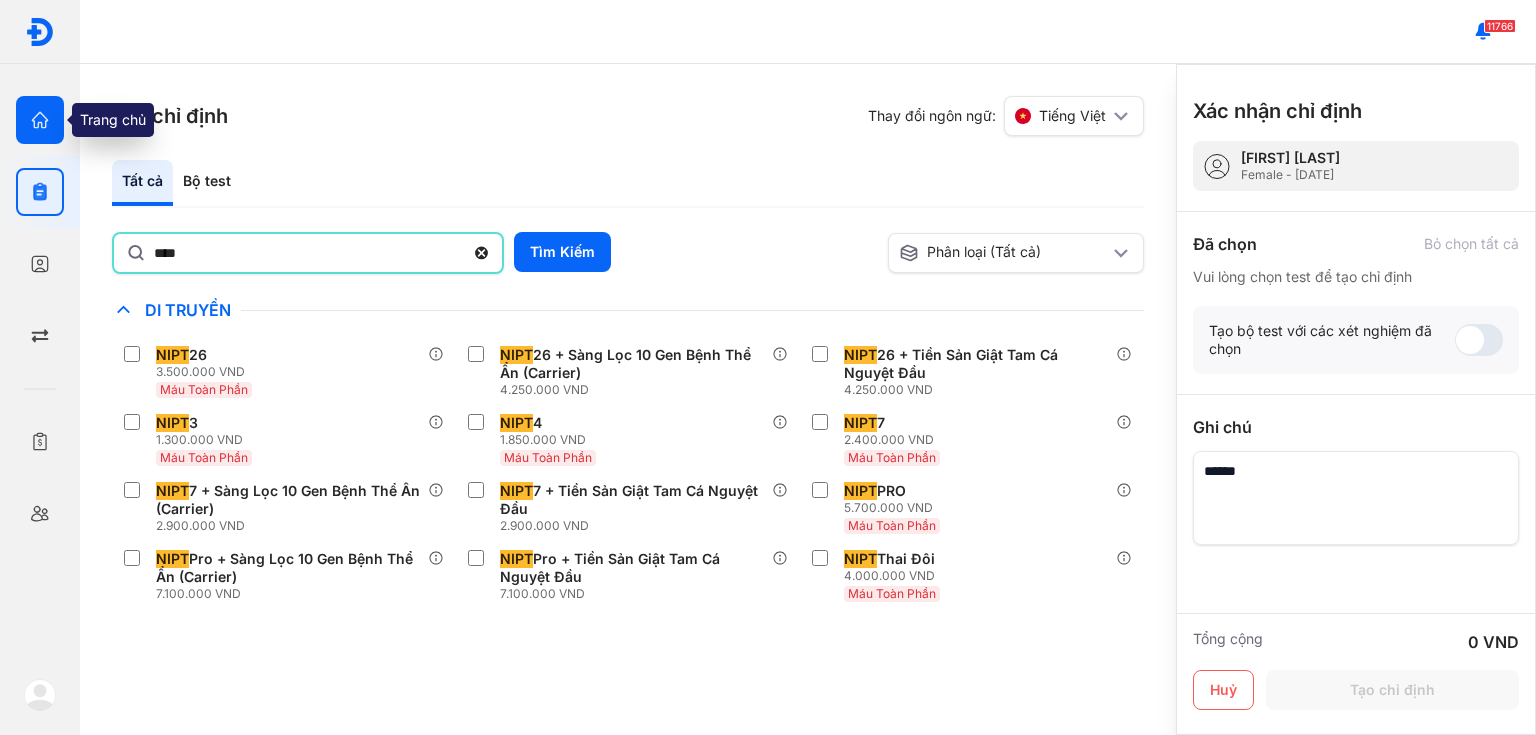 click 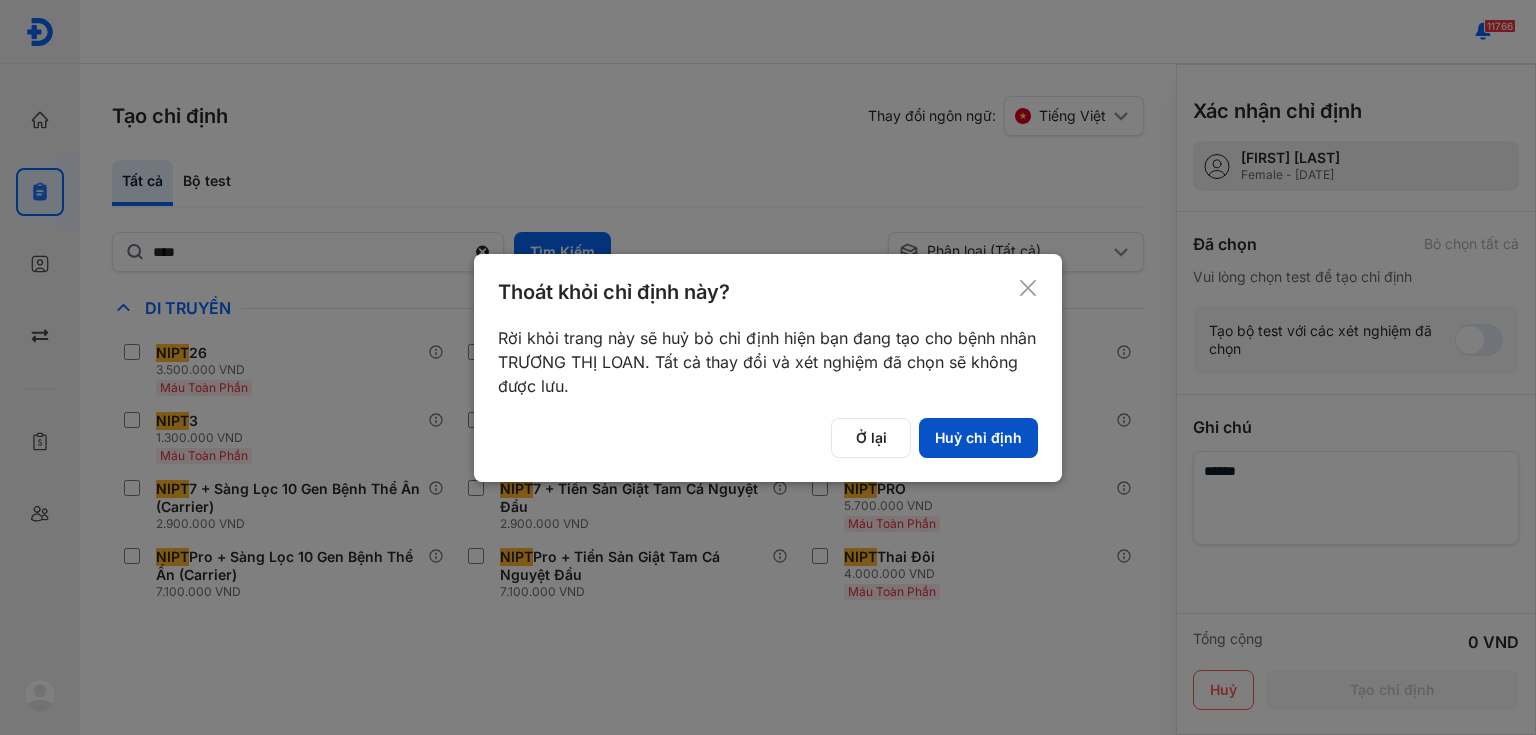 click on "Huỷ chỉ định" at bounding box center [978, 438] 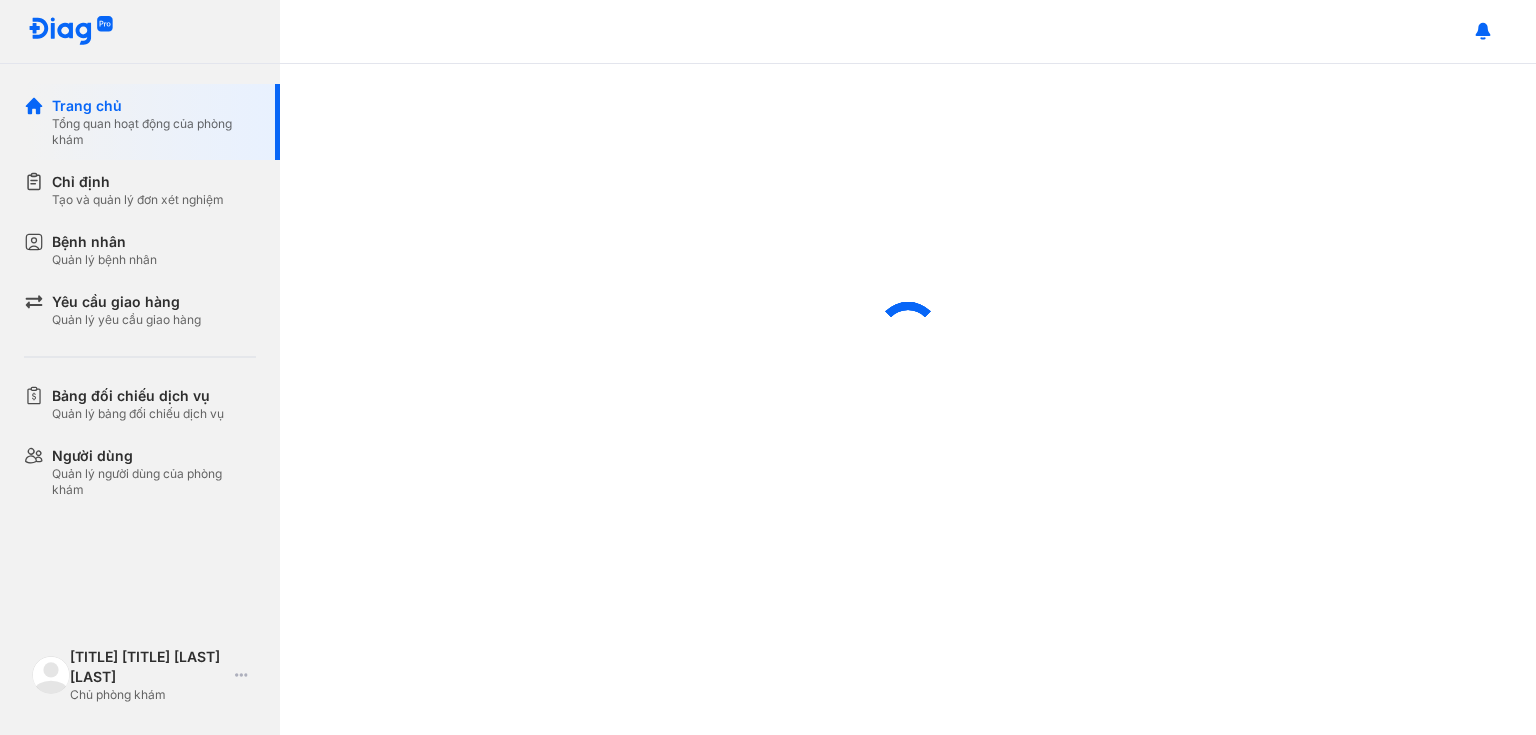 scroll, scrollTop: 0, scrollLeft: 0, axis: both 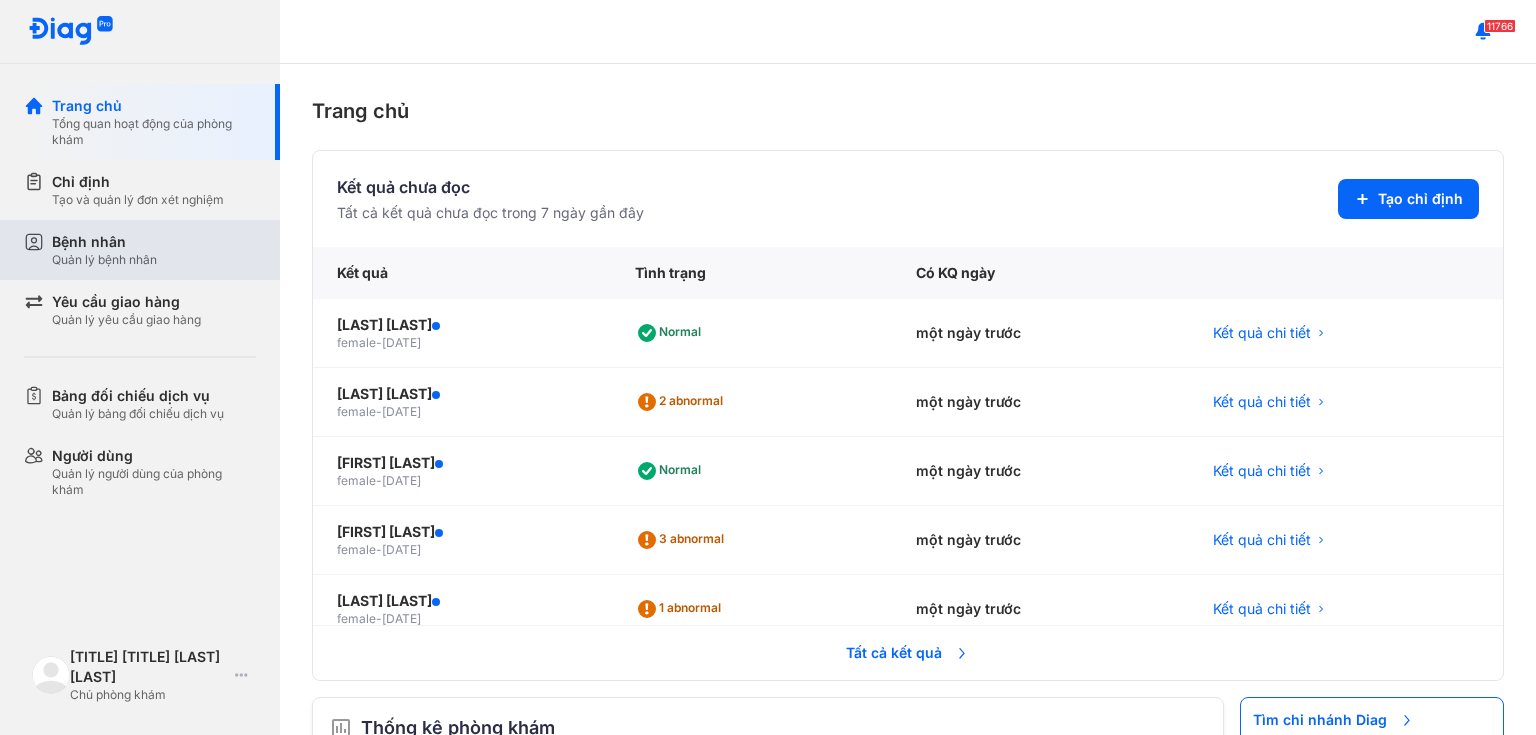 drag, startPoint x: 144, startPoint y: 256, endPoint x: 152, endPoint y: 249, distance: 10.630146 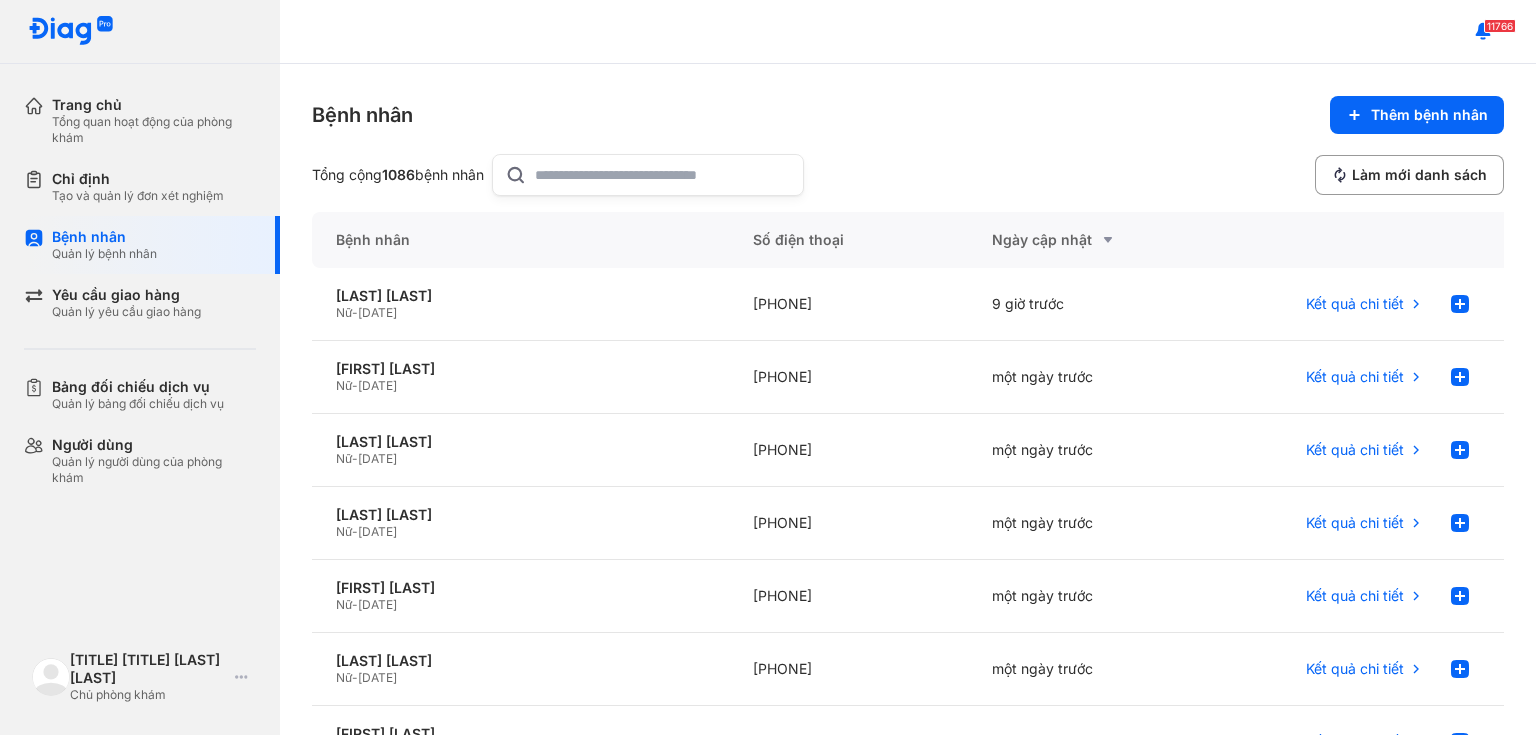click 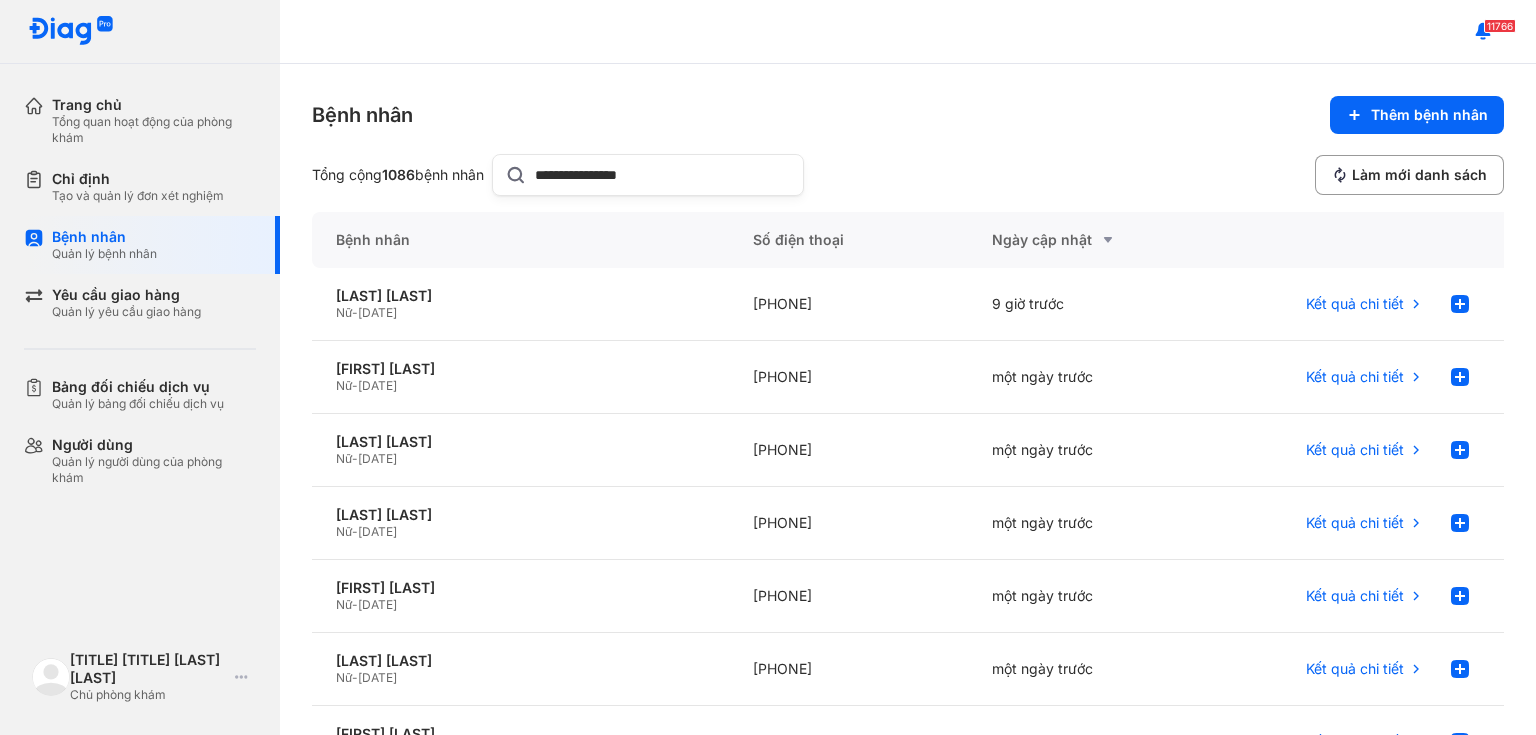 type on "**********" 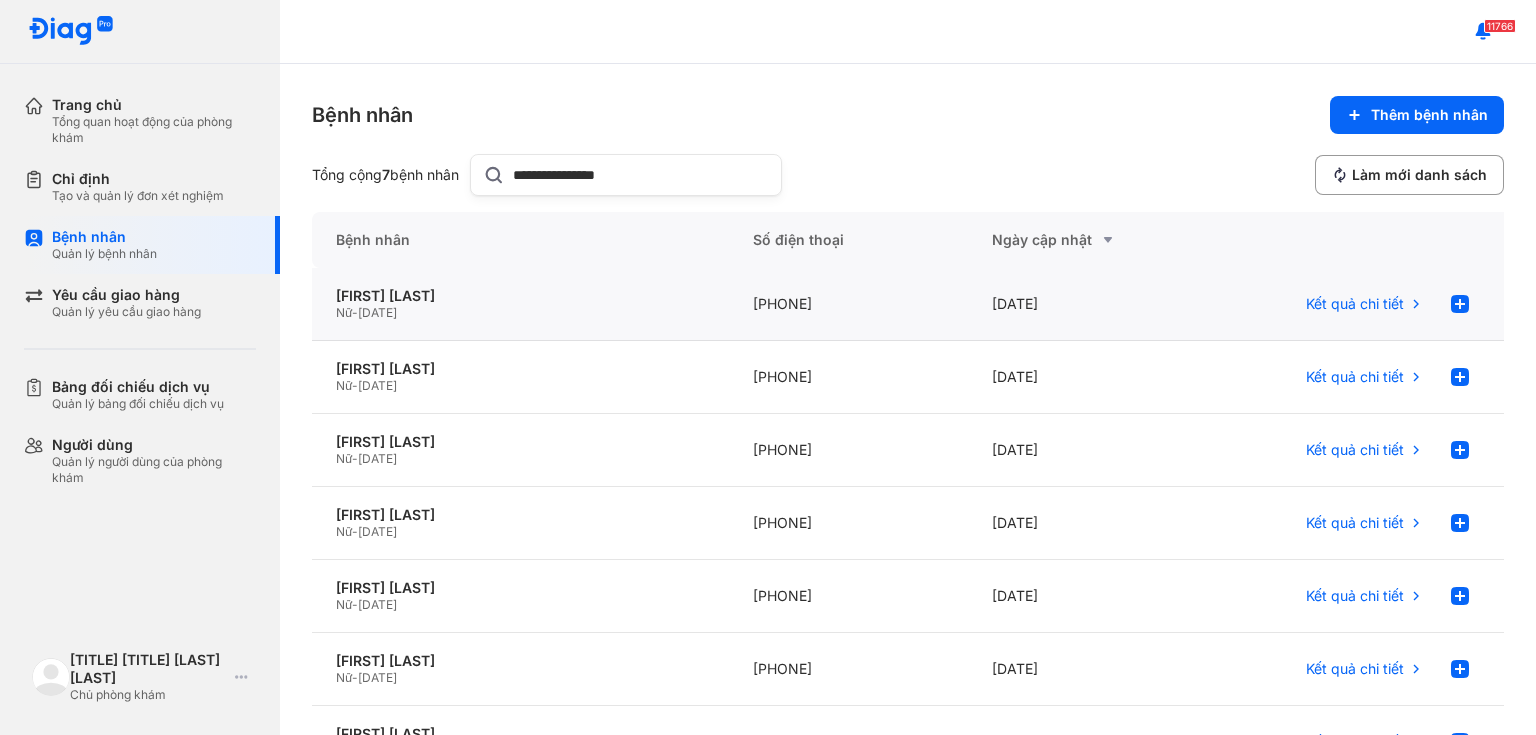 click on "Nữ  -  12/10/1990" 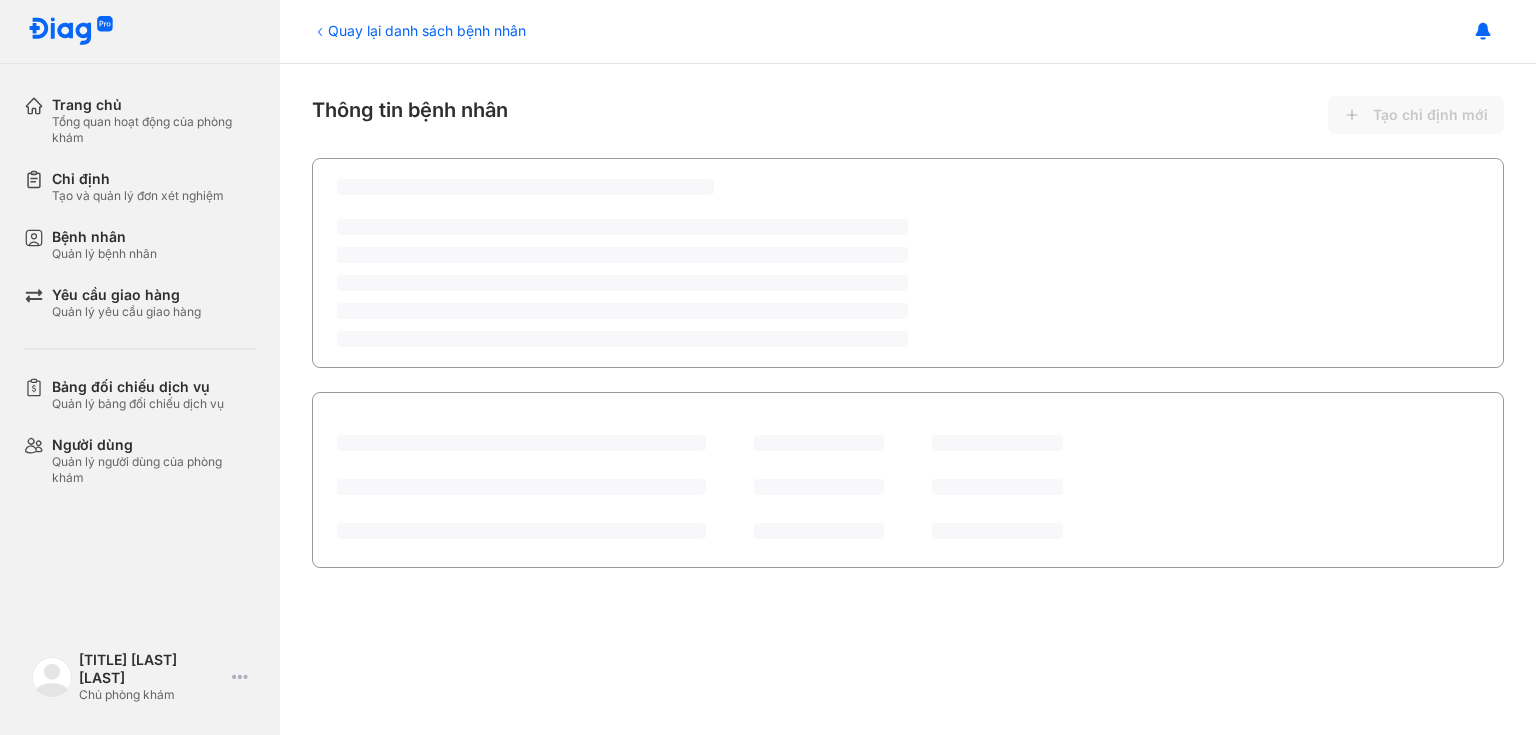 scroll, scrollTop: 0, scrollLeft: 0, axis: both 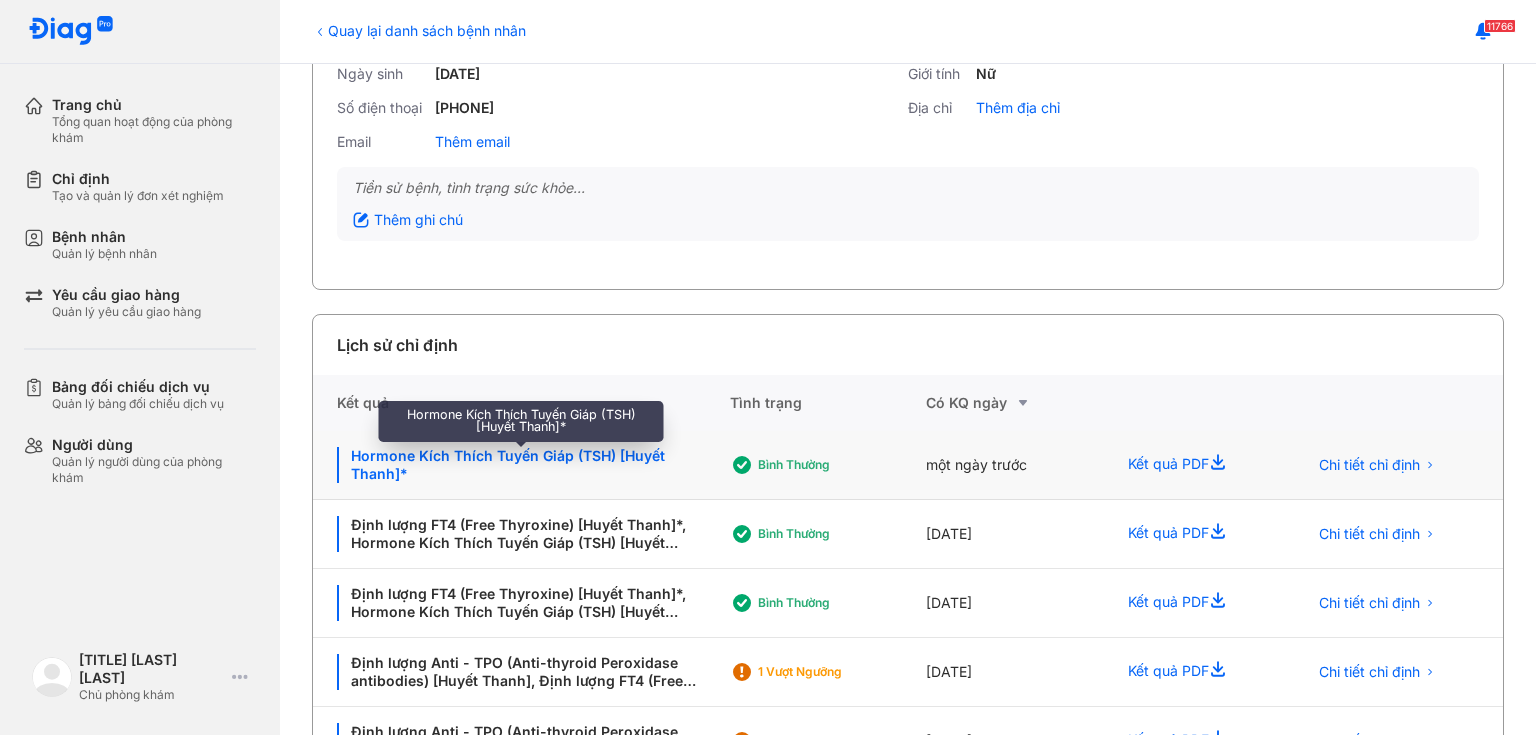 click on "Hormone Kích Thích Tuyến Giáp (TSH) [Huyết Thanh]*" 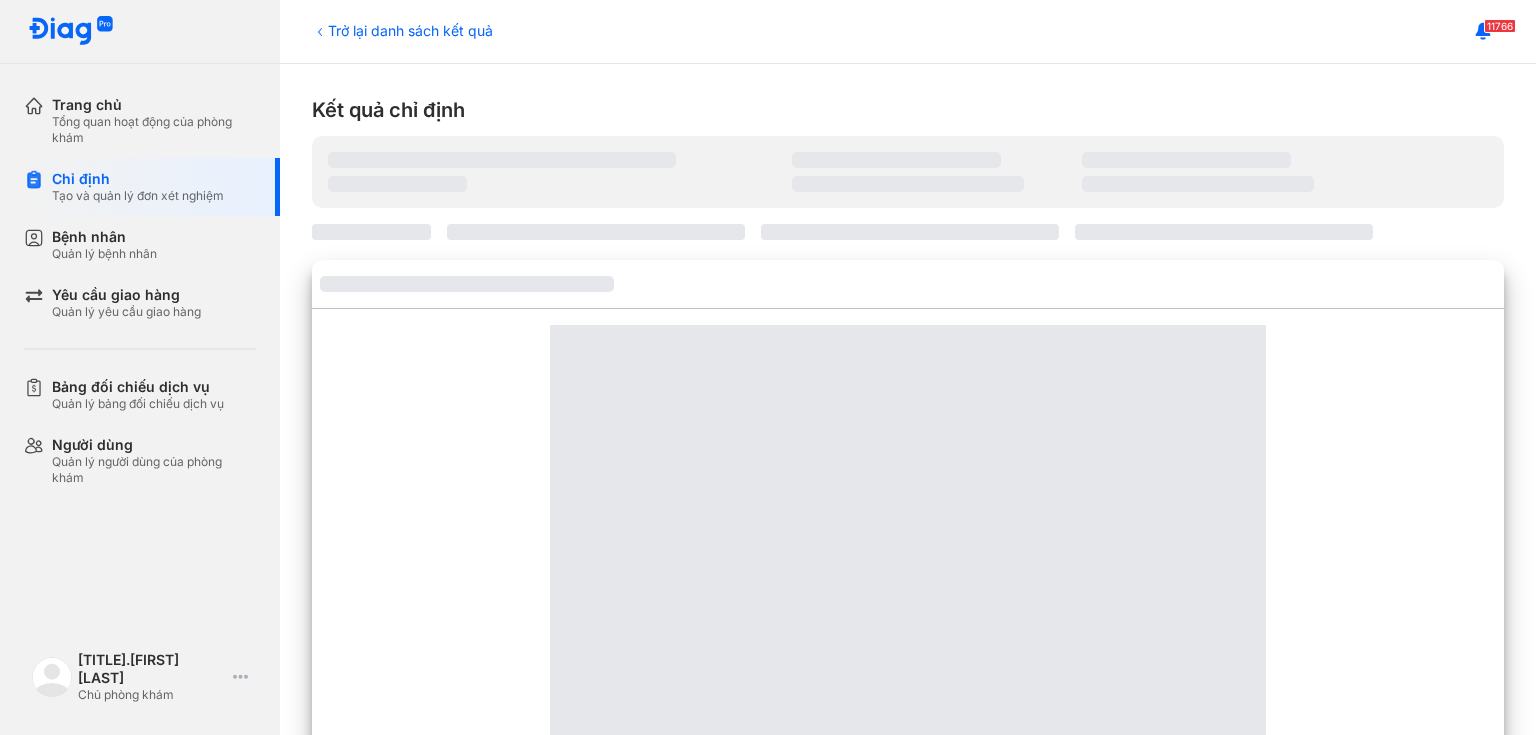scroll, scrollTop: 0, scrollLeft: 0, axis: both 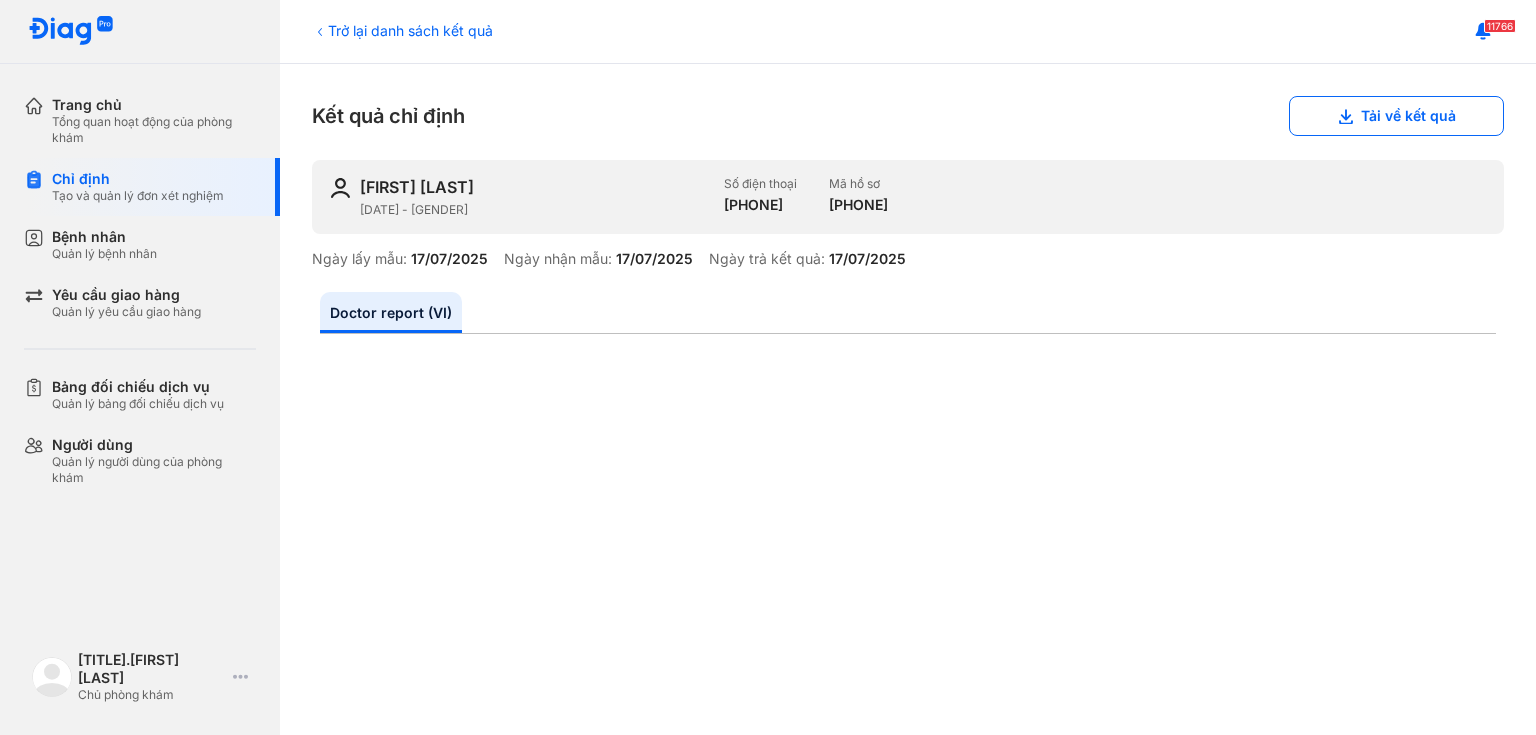 click on "Trở lại danh sách kết quả" at bounding box center (402, 30) 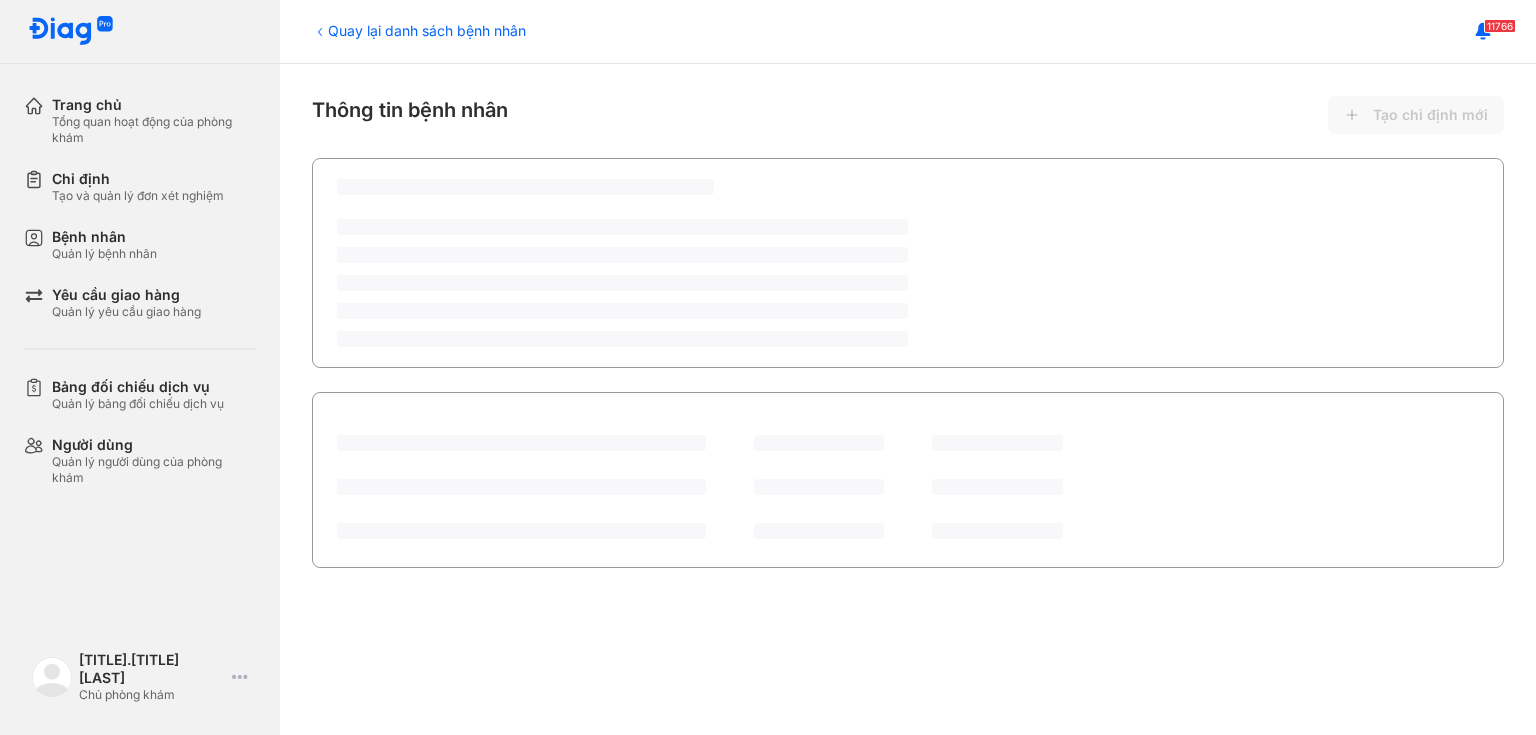 scroll, scrollTop: 0, scrollLeft: 0, axis: both 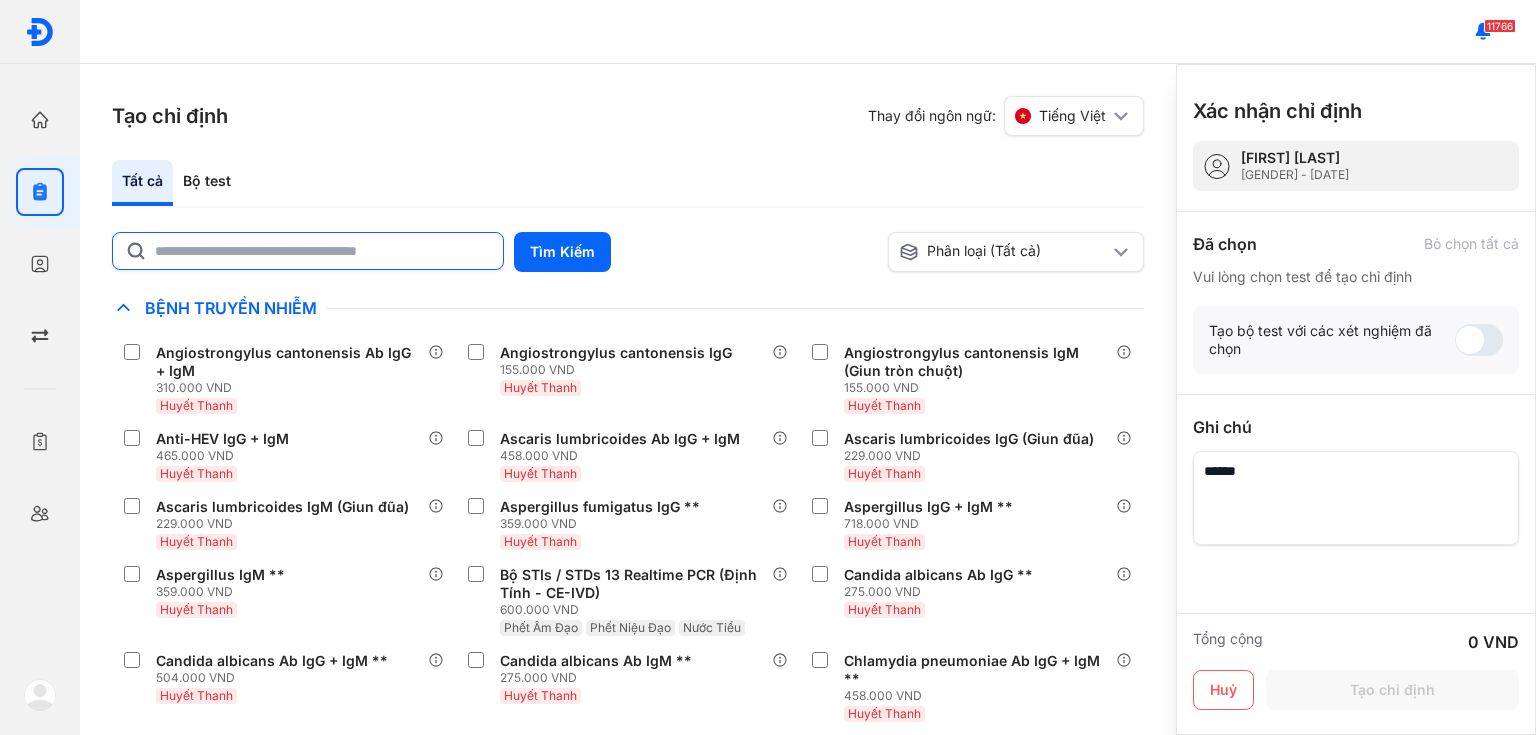 click 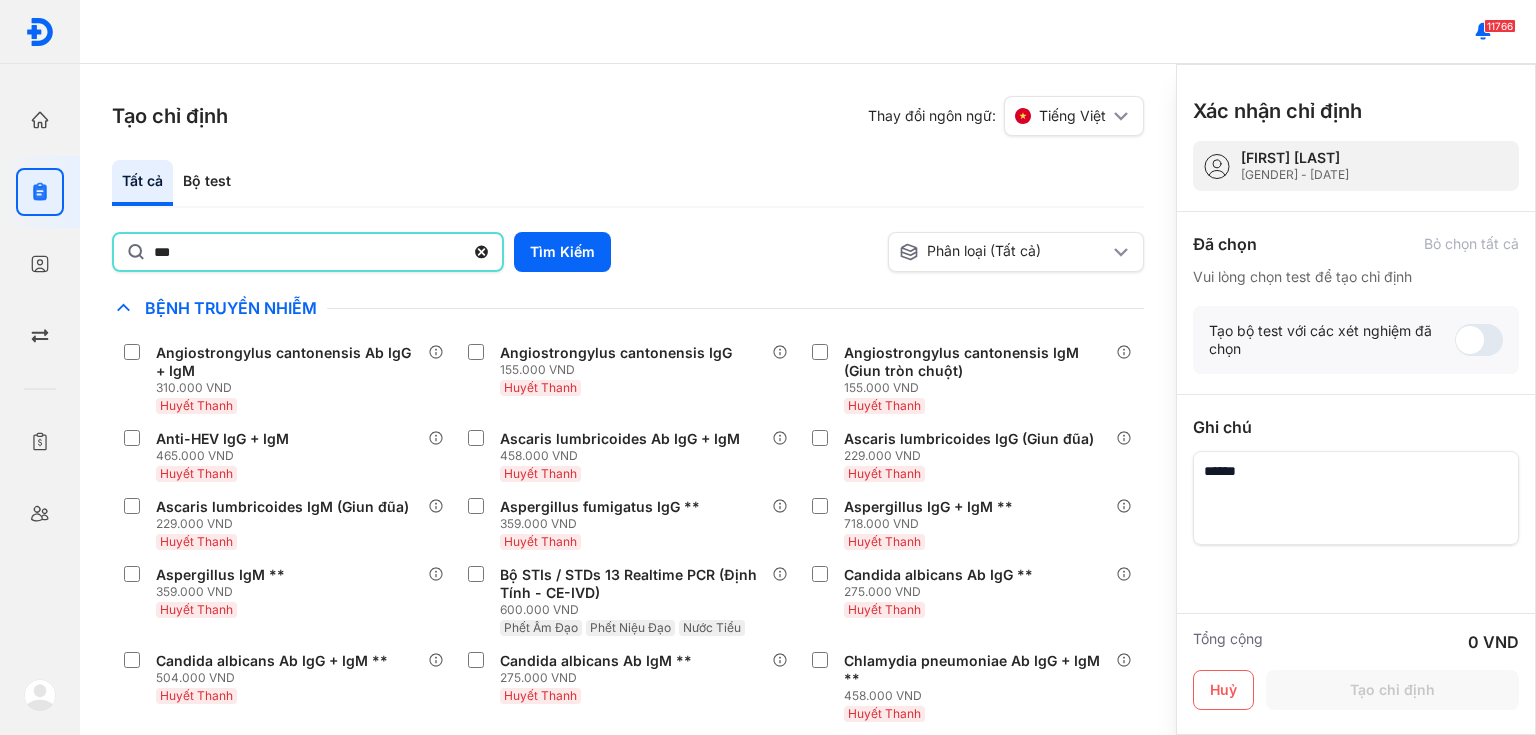 type on "***" 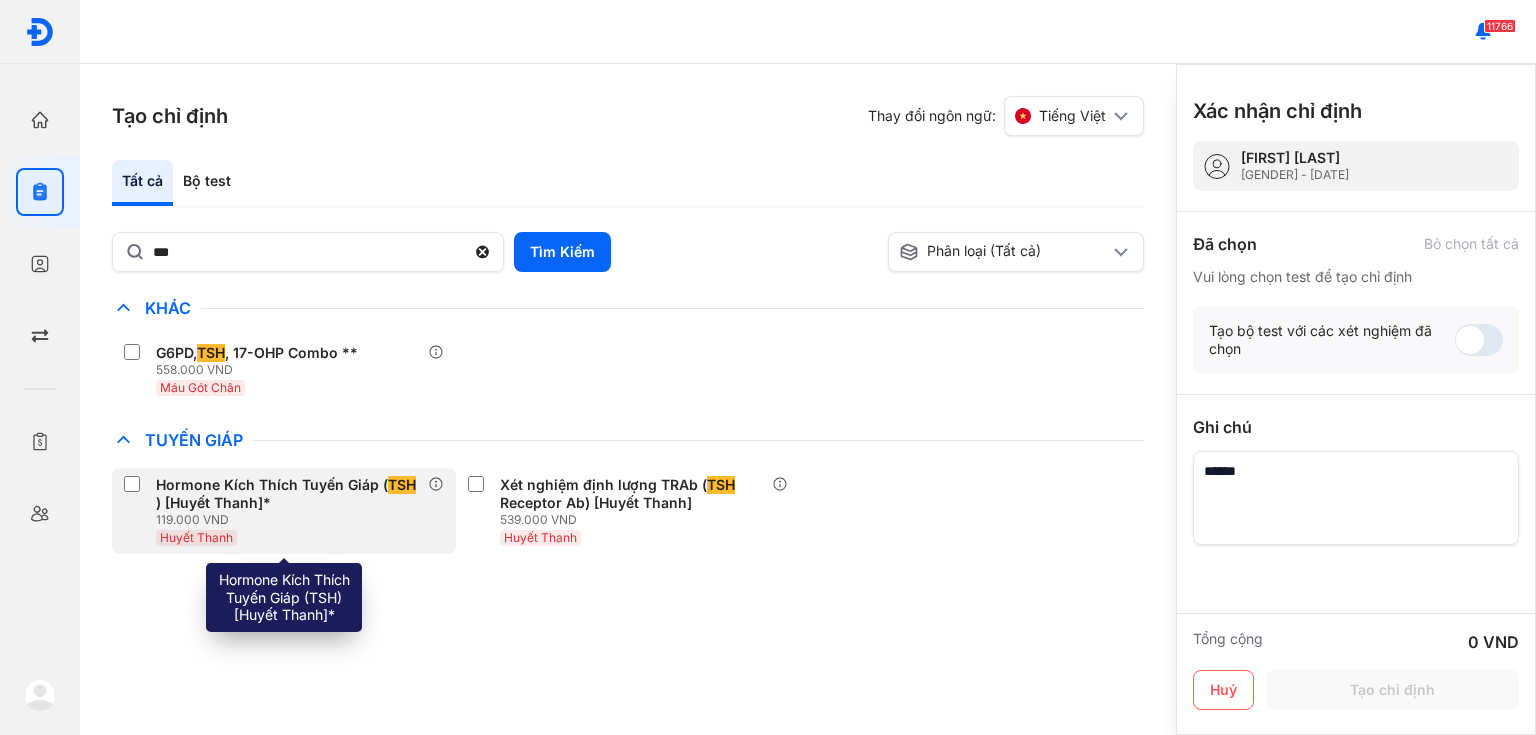 click on "Hormone Kích Thích Tuyến Giáp ( TSH ) [Huyết Thanh]*" at bounding box center [288, 494] 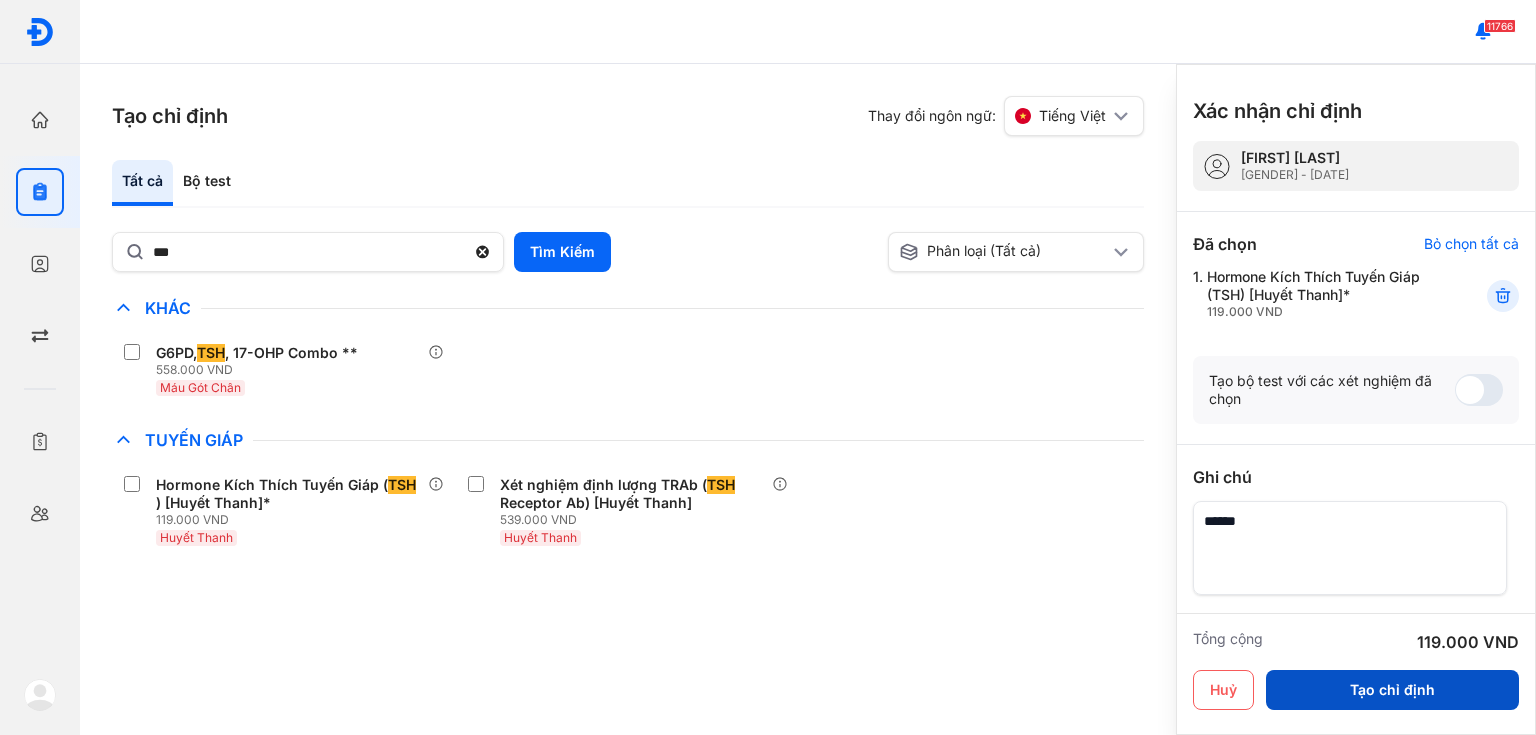 click on "Tạo chỉ định" at bounding box center [1392, 690] 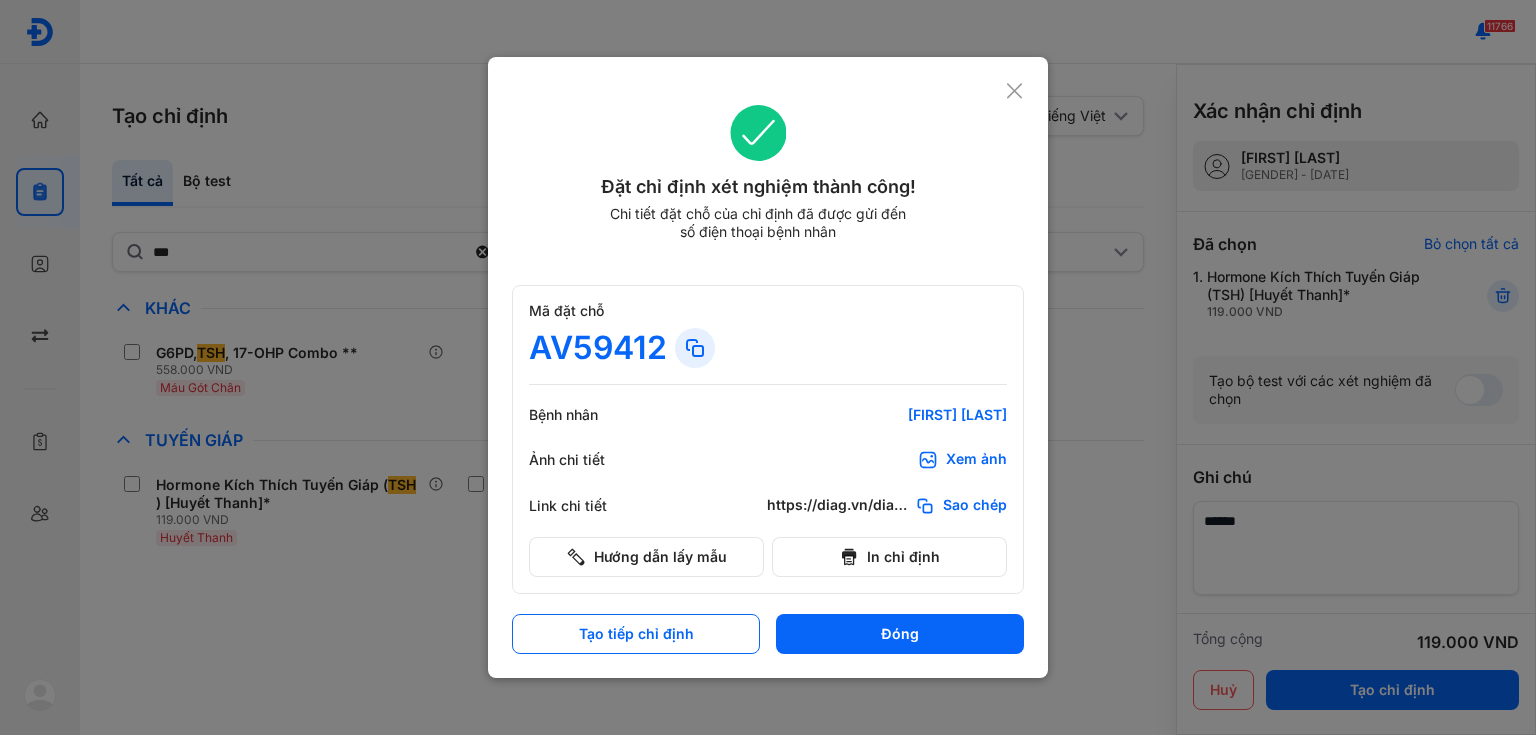 click on "Xem ảnh" at bounding box center [976, 460] 